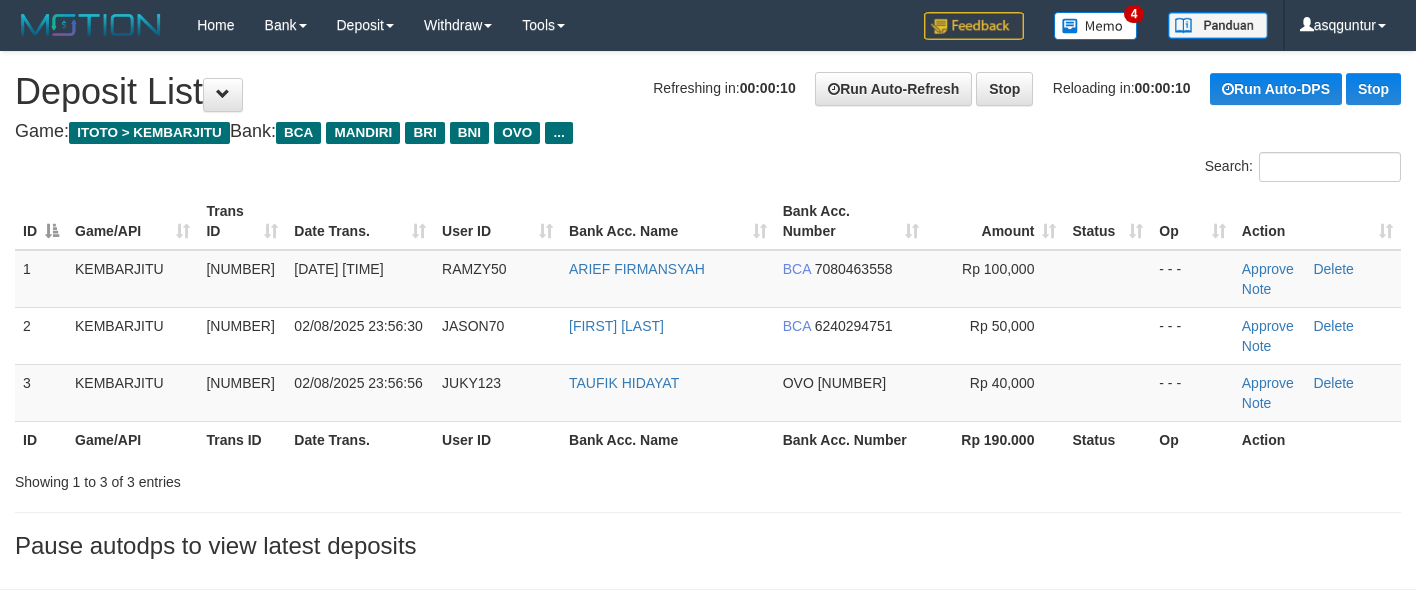 scroll, scrollTop: 0, scrollLeft: 0, axis: both 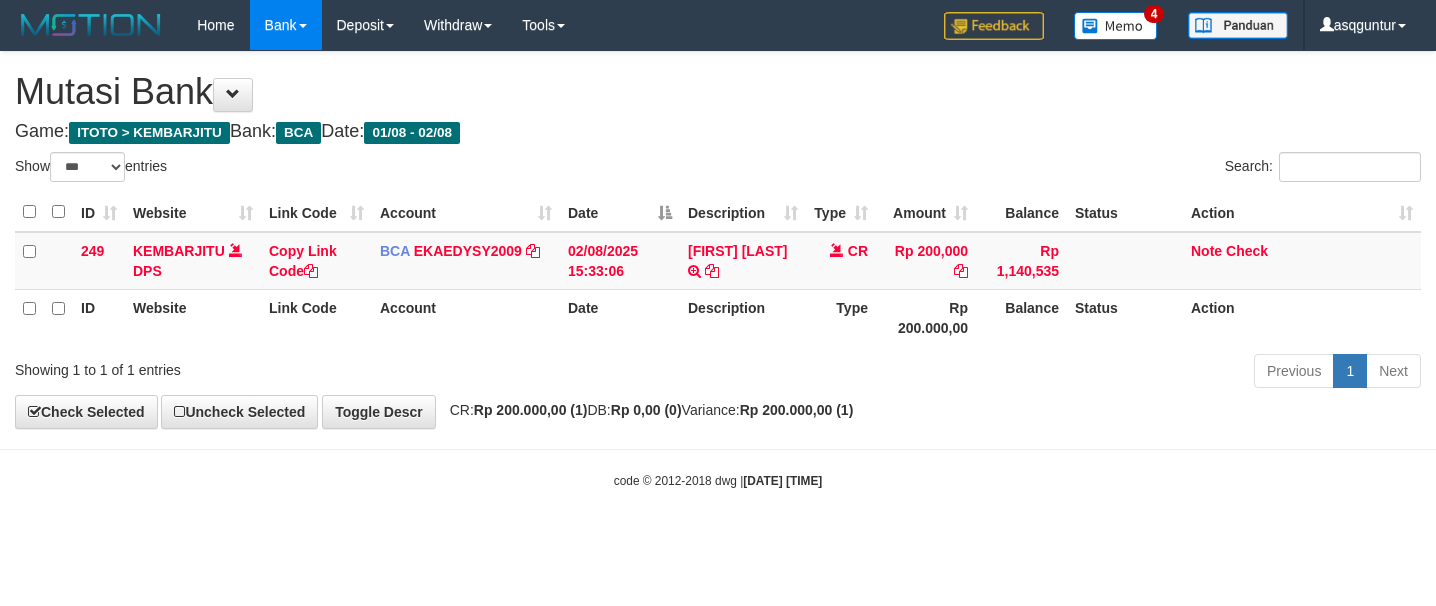 select on "***" 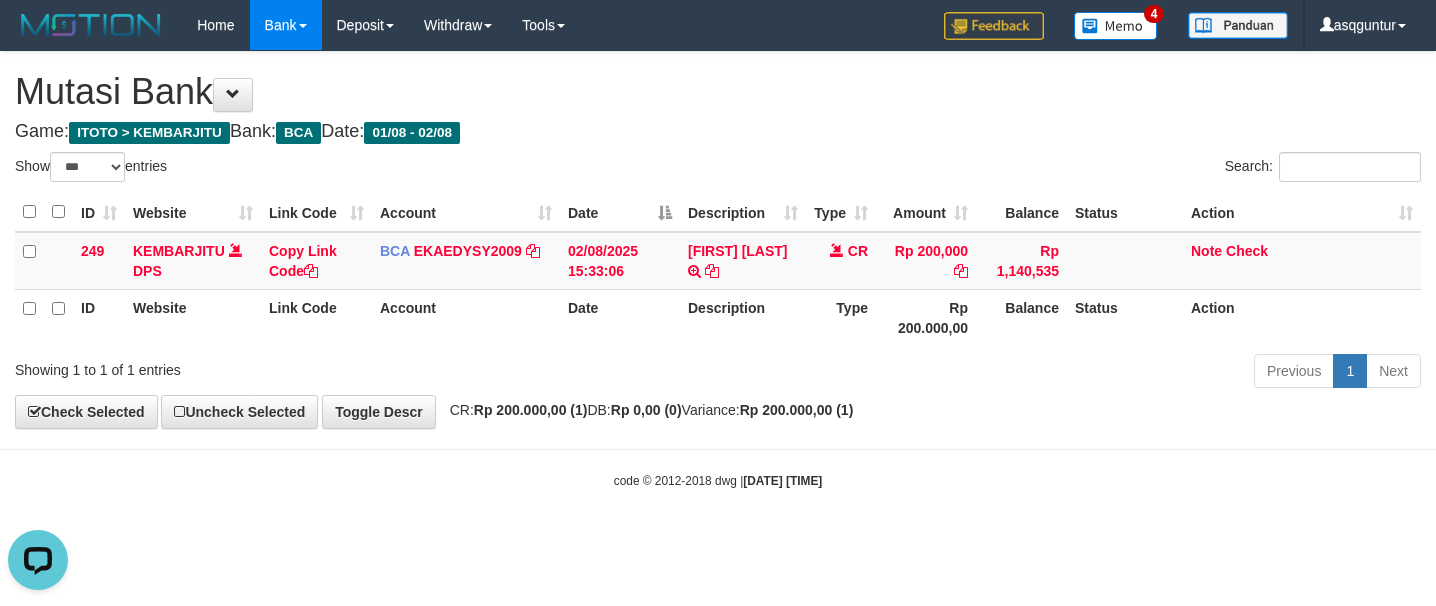 scroll, scrollTop: 0, scrollLeft: 0, axis: both 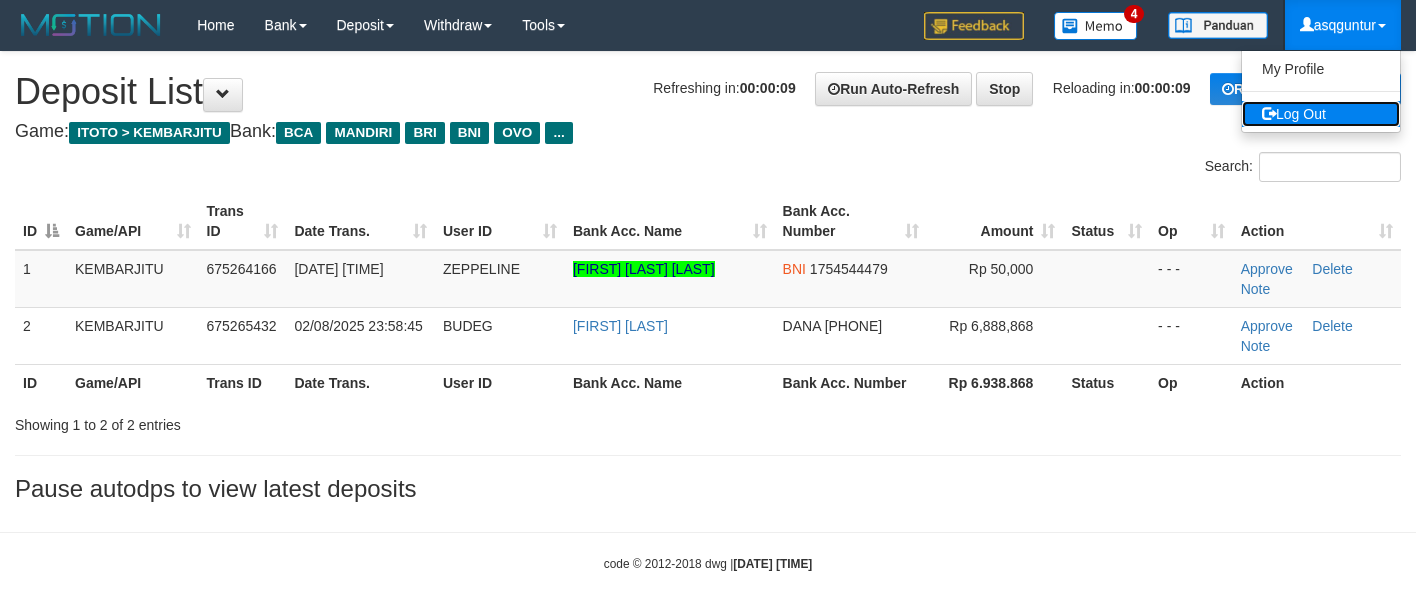 click on "Log Out" at bounding box center [1321, 114] 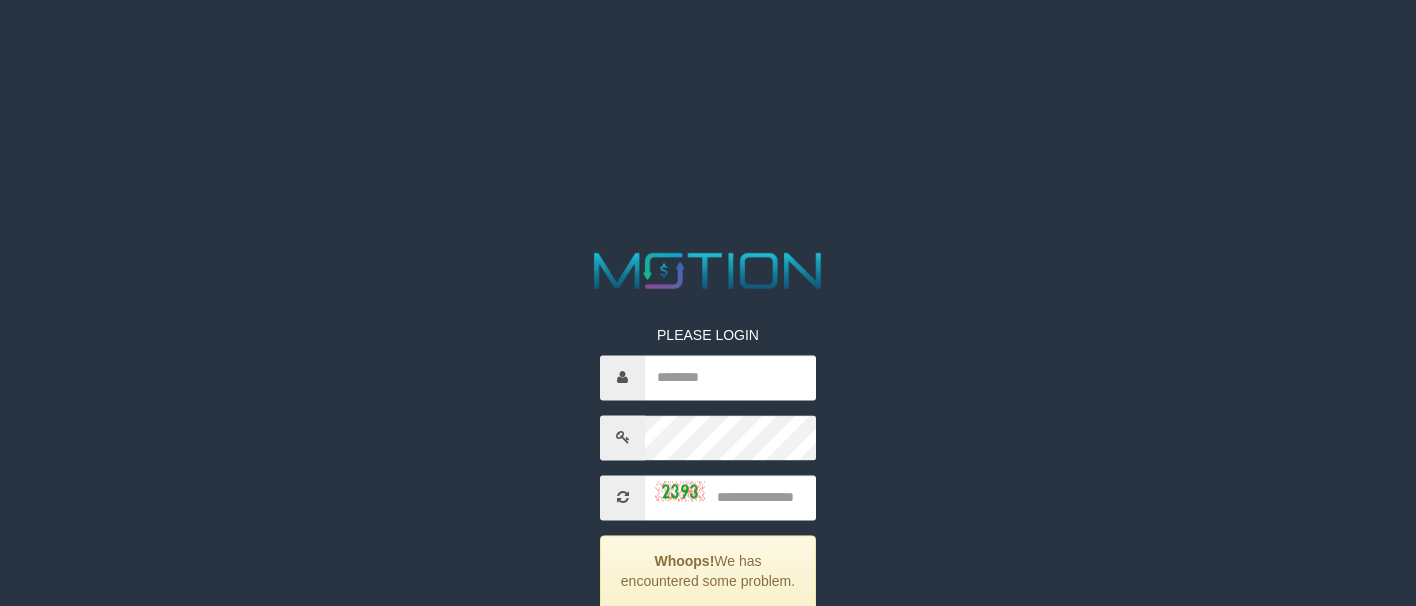 scroll, scrollTop: 0, scrollLeft: 0, axis: both 